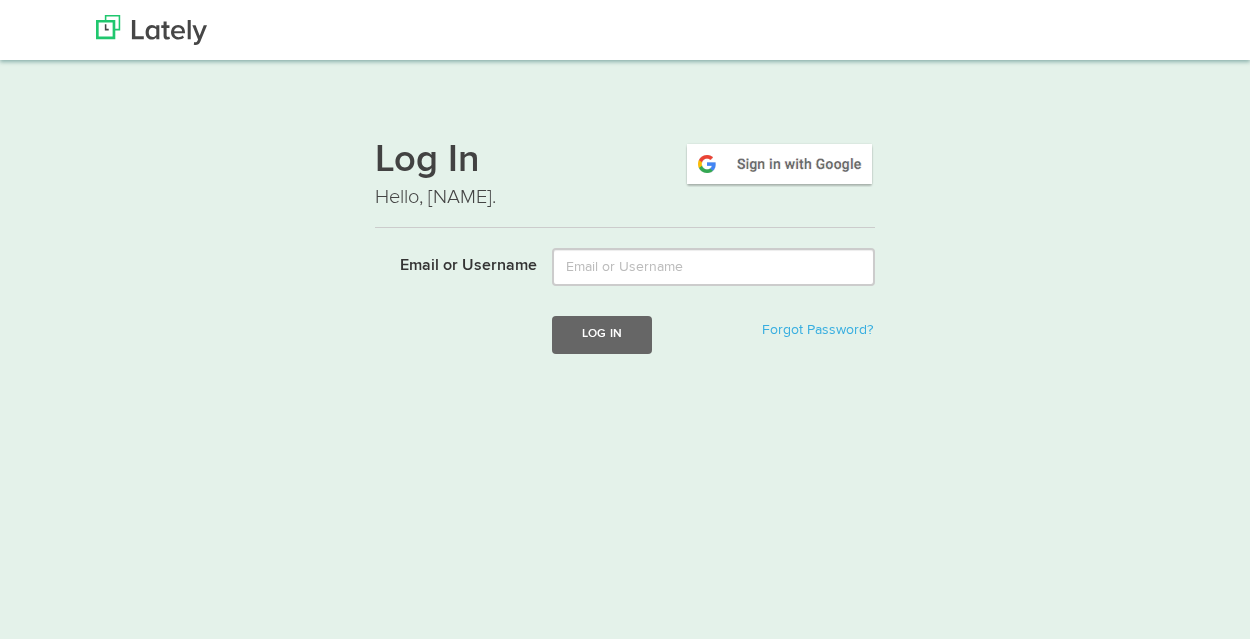 scroll, scrollTop: 0, scrollLeft: 0, axis: both 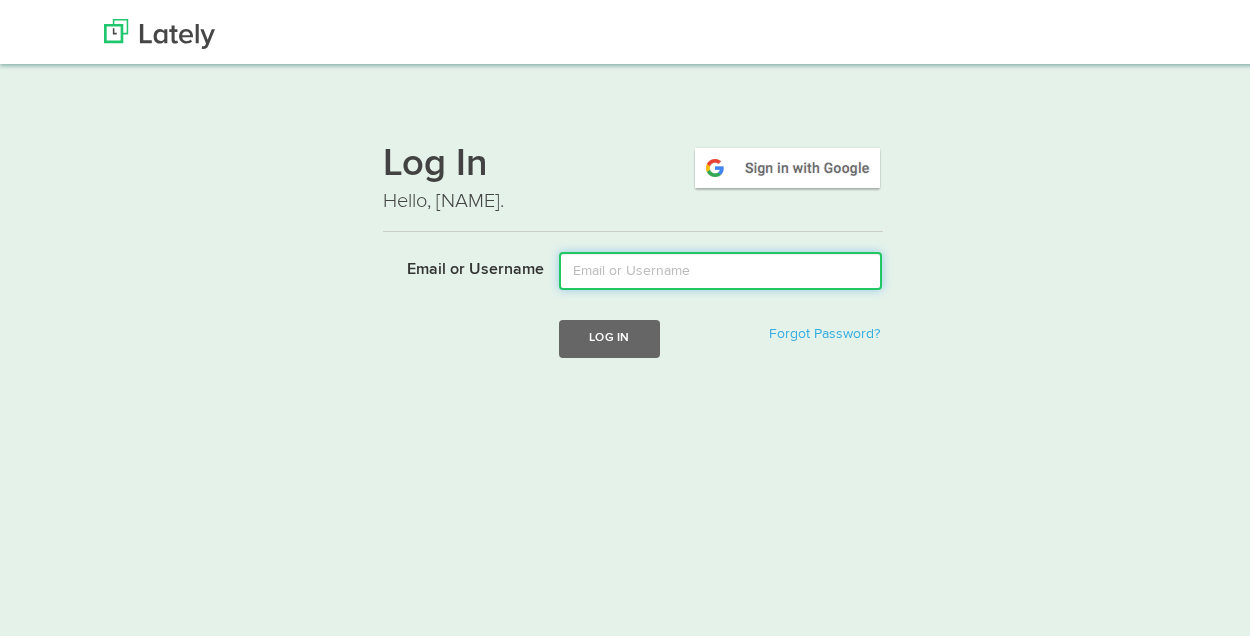 click on "Email or Username" at bounding box center [720, 267] 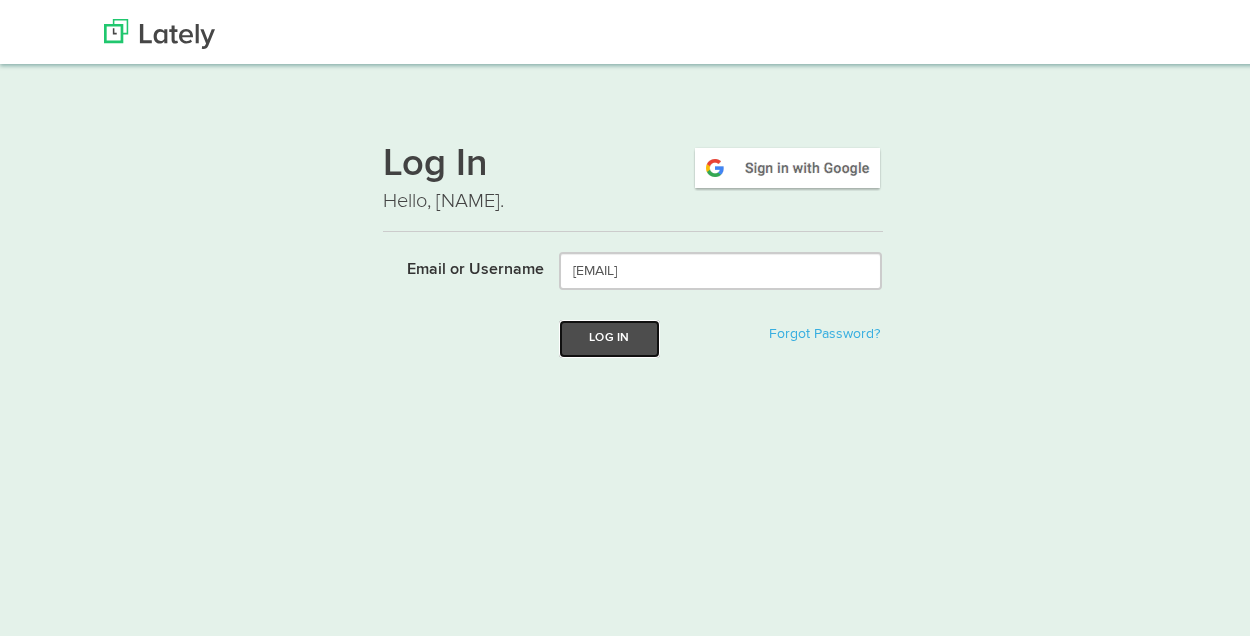 click on "Log In" at bounding box center [609, 334] 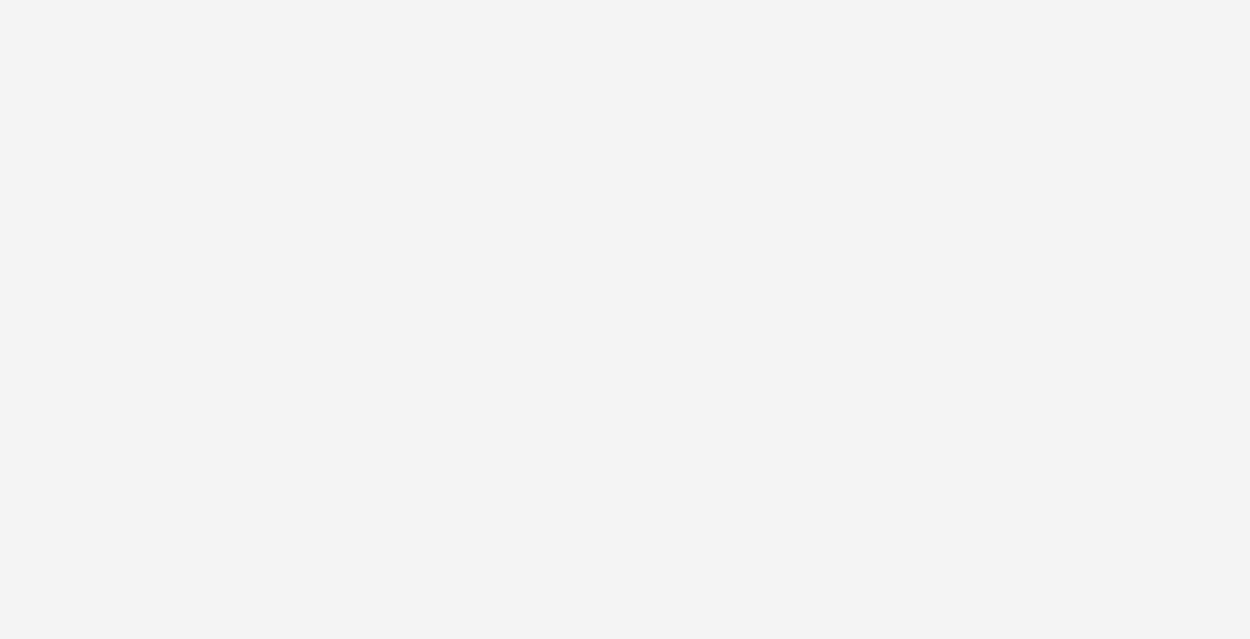 scroll, scrollTop: 0, scrollLeft: 0, axis: both 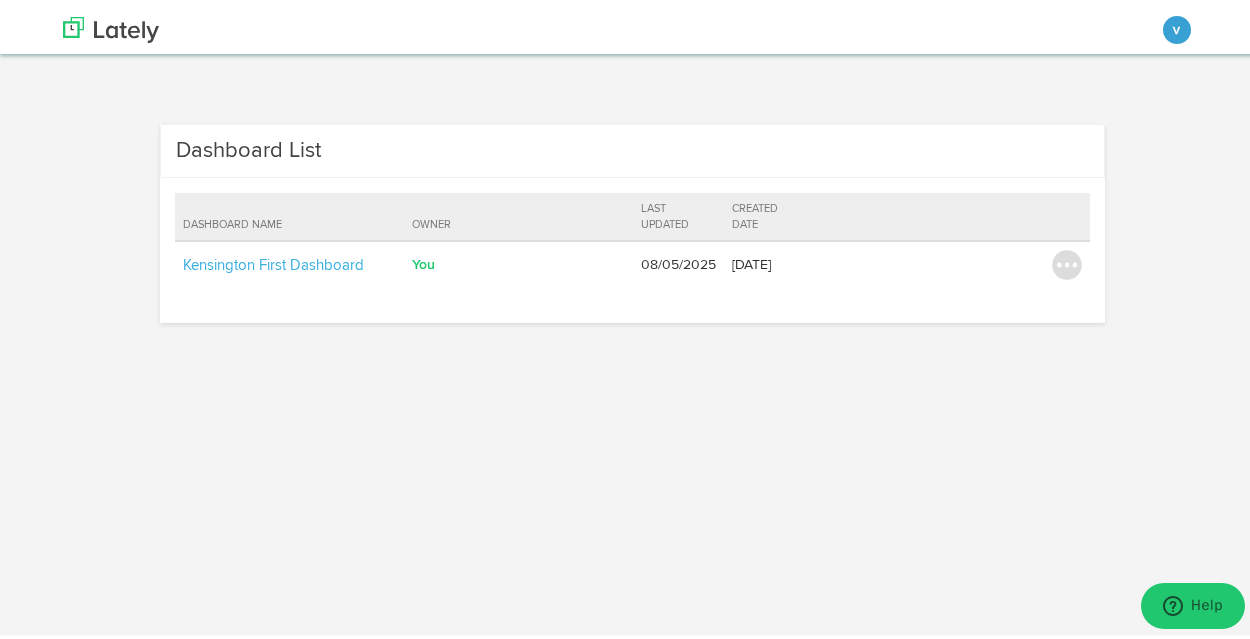 click on "Dashboard List
Dashboard Name
Owner
Last Updated
Created Date
Kensington First Dashboard
You
varroyos
08/05/2025
07/24/2025
Transfer Ownership Edit Dashboard Delete" at bounding box center (632, 229) 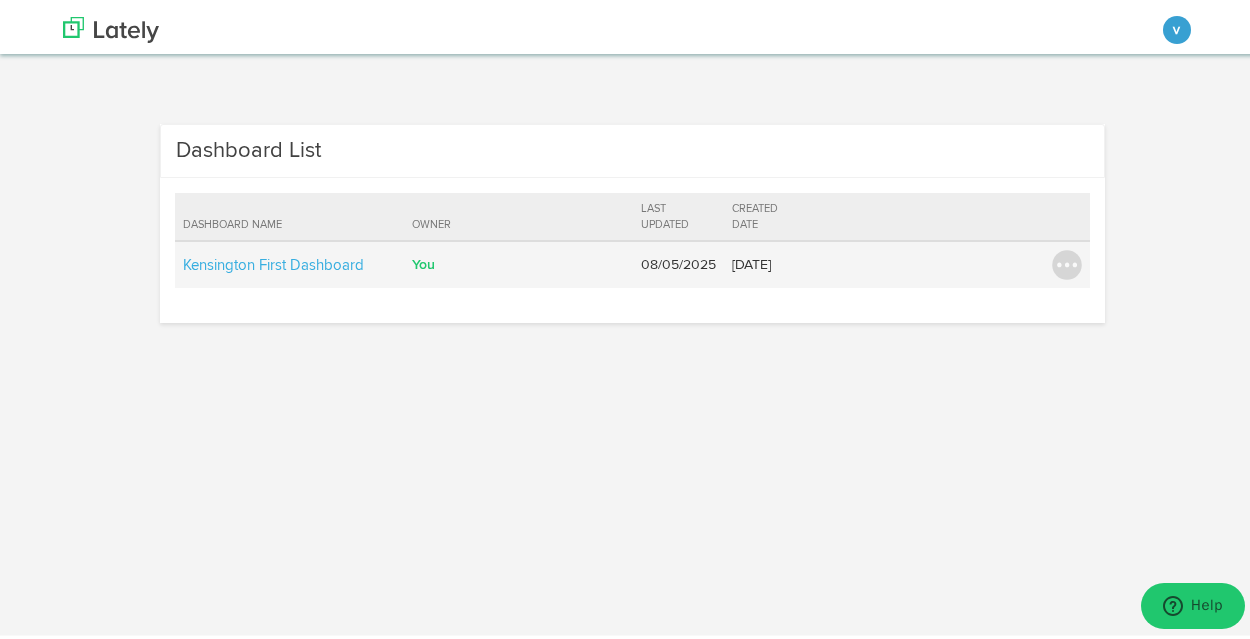 click on "Kensington First Dashboard" at bounding box center [289, 260] 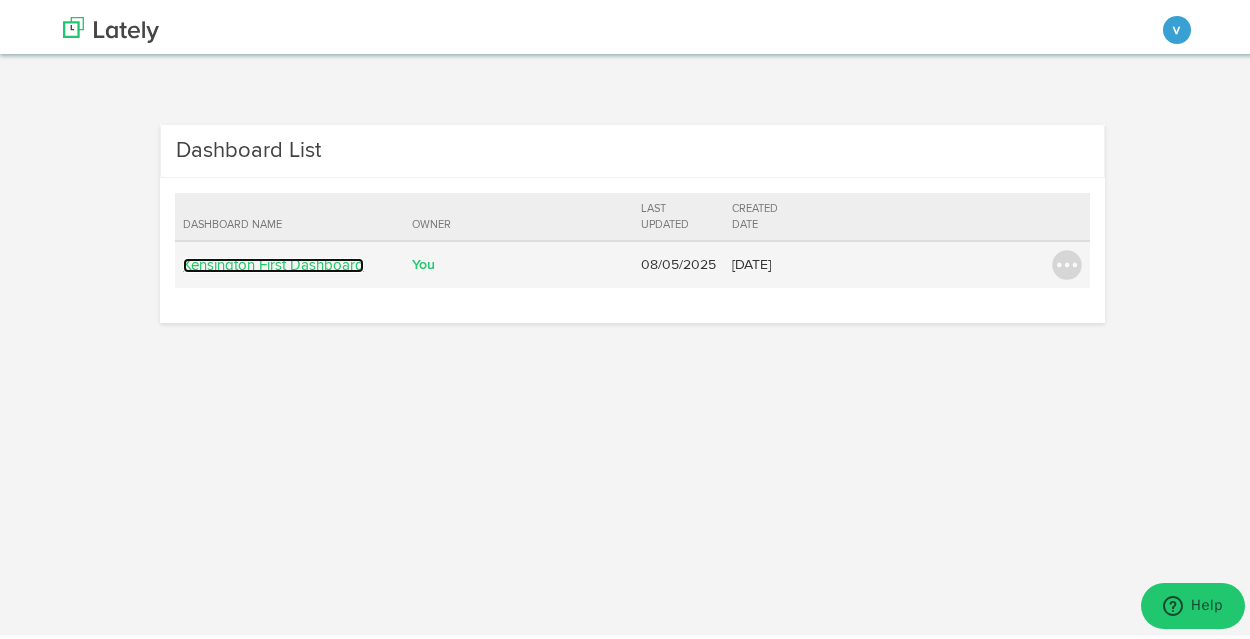 click on "Kensington First Dashboard" at bounding box center (273, 261) 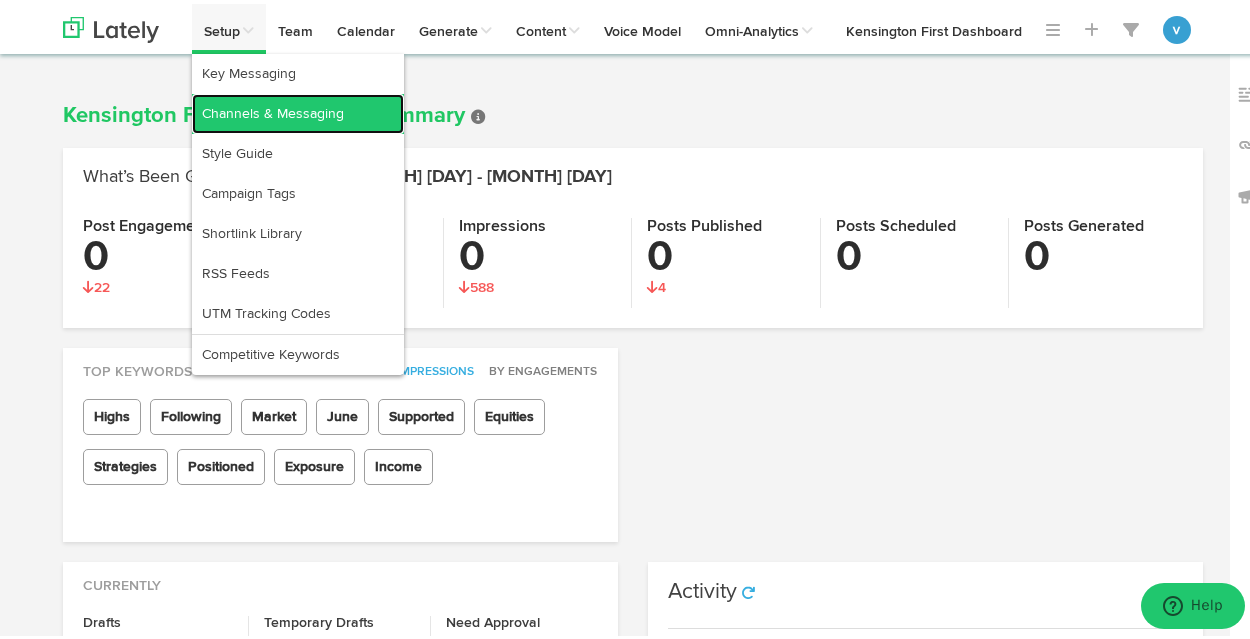 click on "Channels & Messaging" at bounding box center (298, 110) 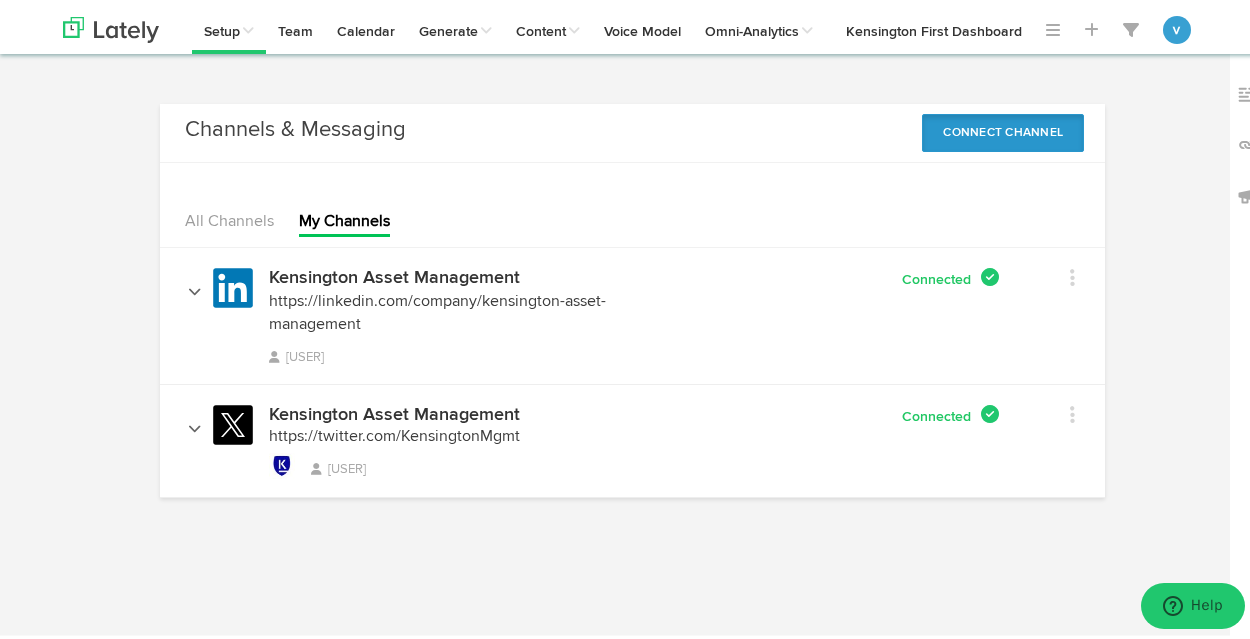 click on "Connect Channel" at bounding box center (1003, 129) 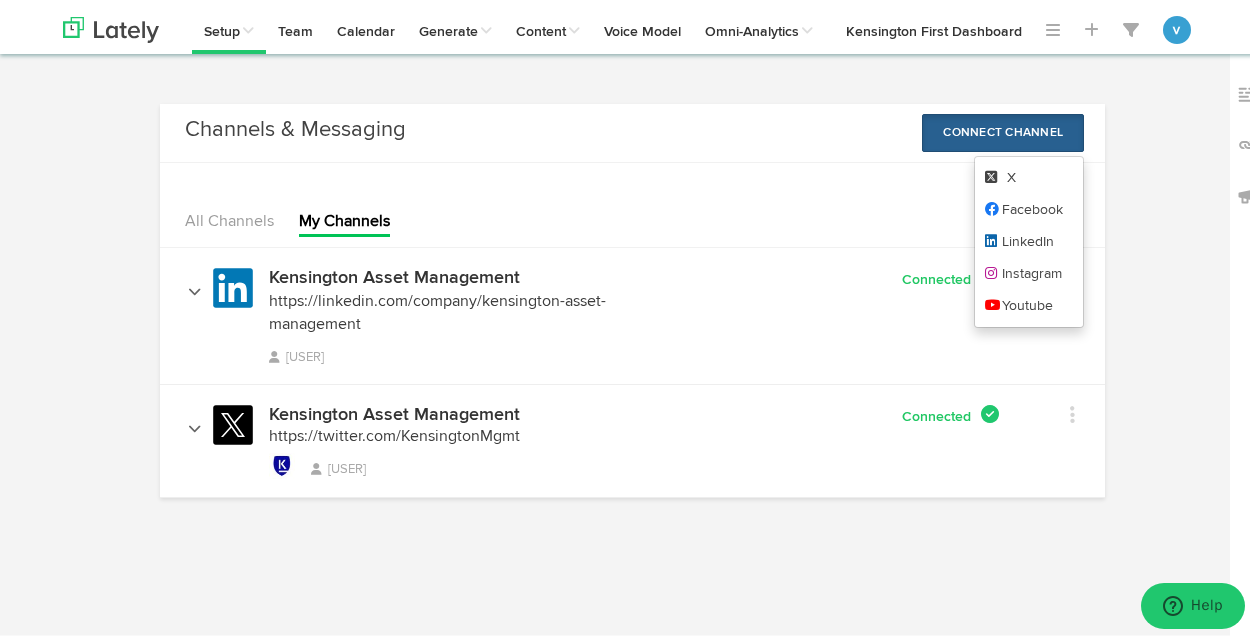 click on "Channels & Messaging
No message
Connect Channel
X
Facebook
LinkedIn
Instagram
Youtube" at bounding box center [637, 129] 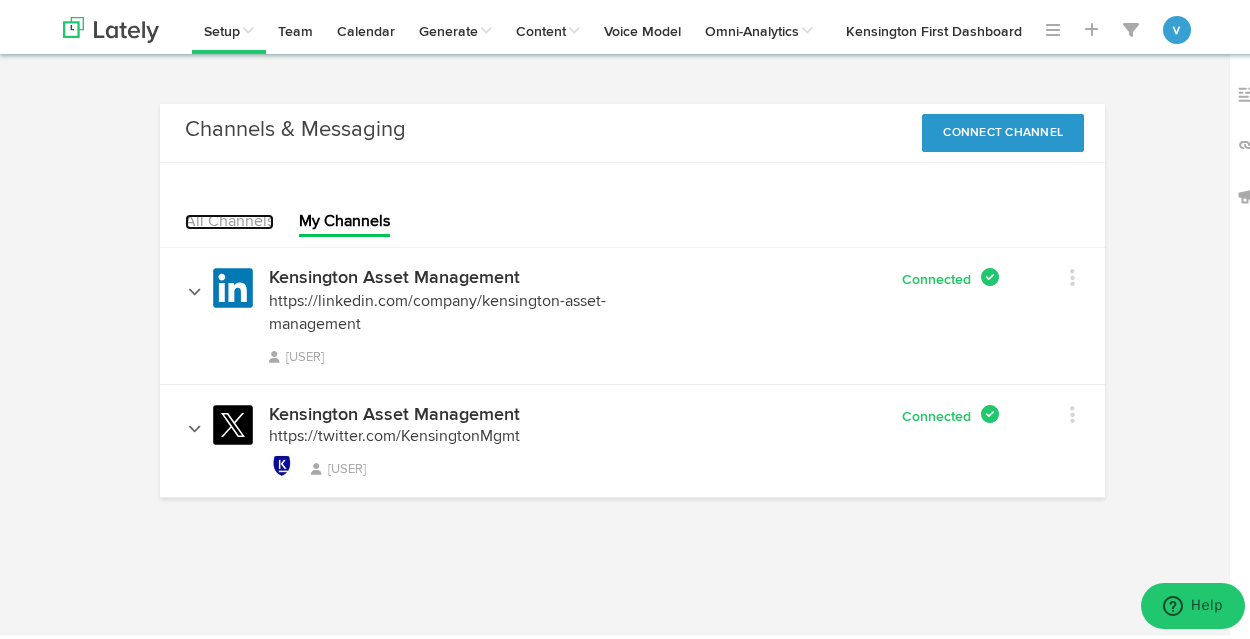 click on "All Channels" at bounding box center (229, 218) 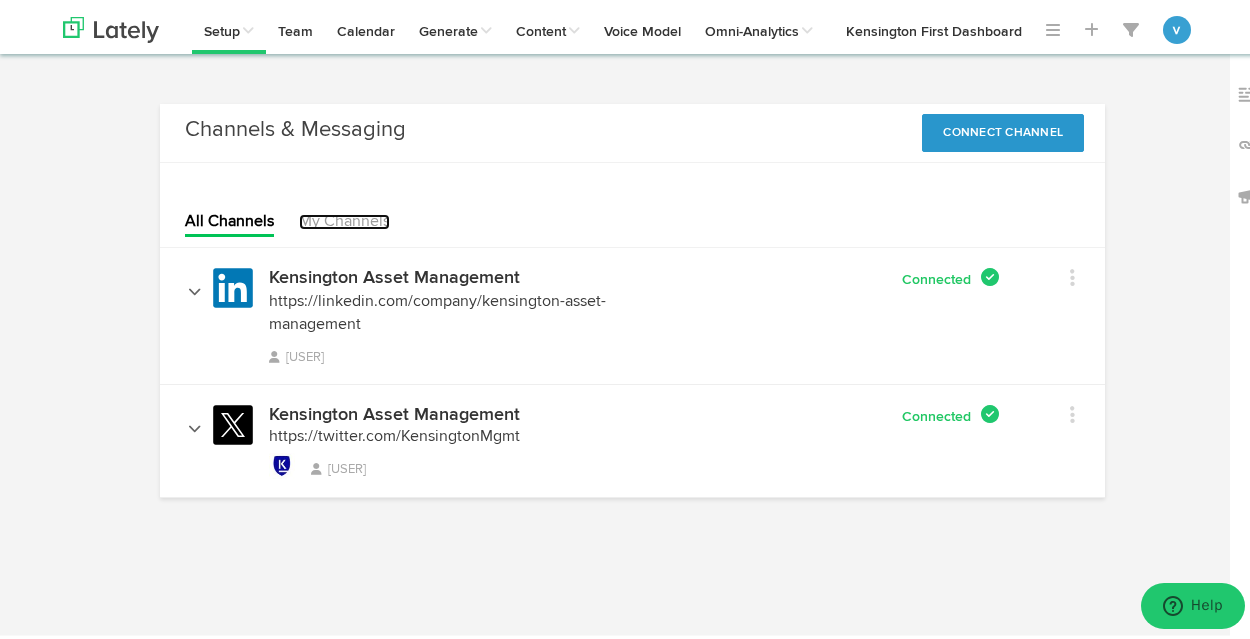 click on "My Channels" at bounding box center (344, 218) 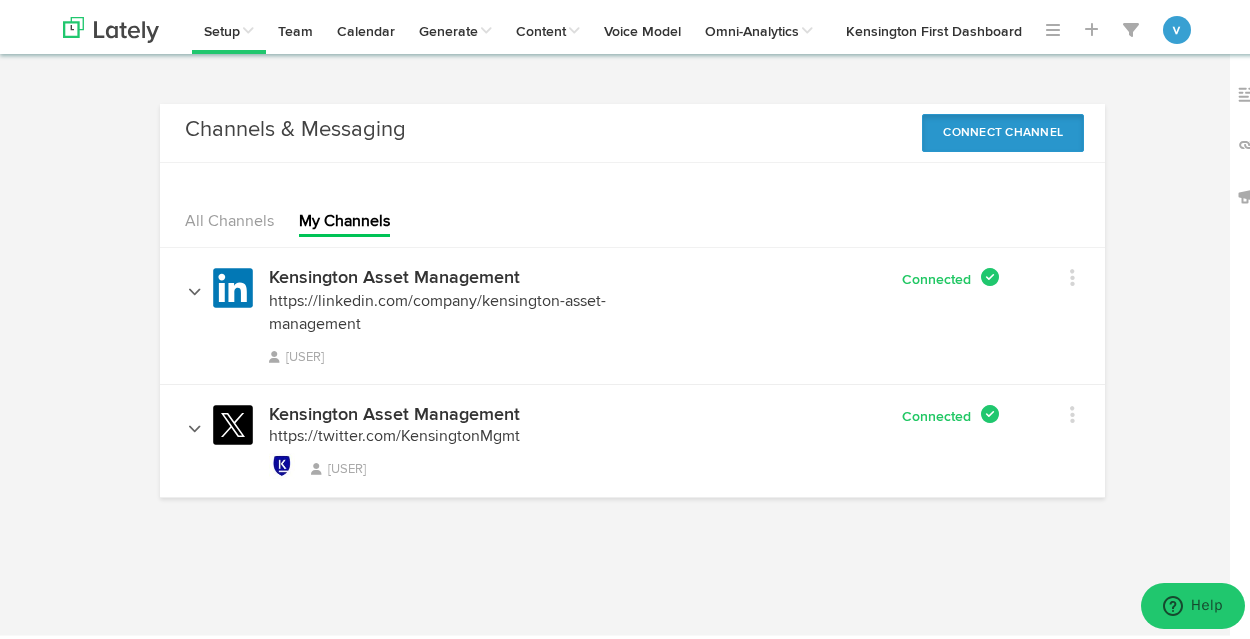 click on "Connect Channel" at bounding box center [1003, 129] 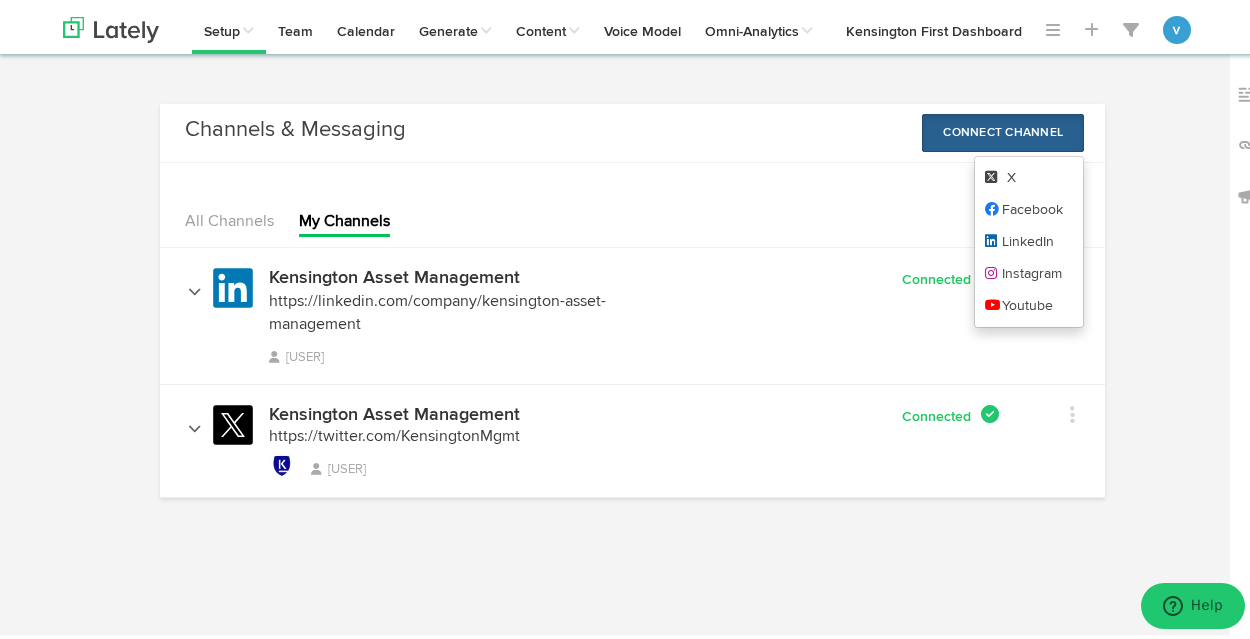 click on "Channels & Messaging
No message
Connect Channel
X
Facebook
LinkedIn
Instagram
Youtube" at bounding box center (637, 129) 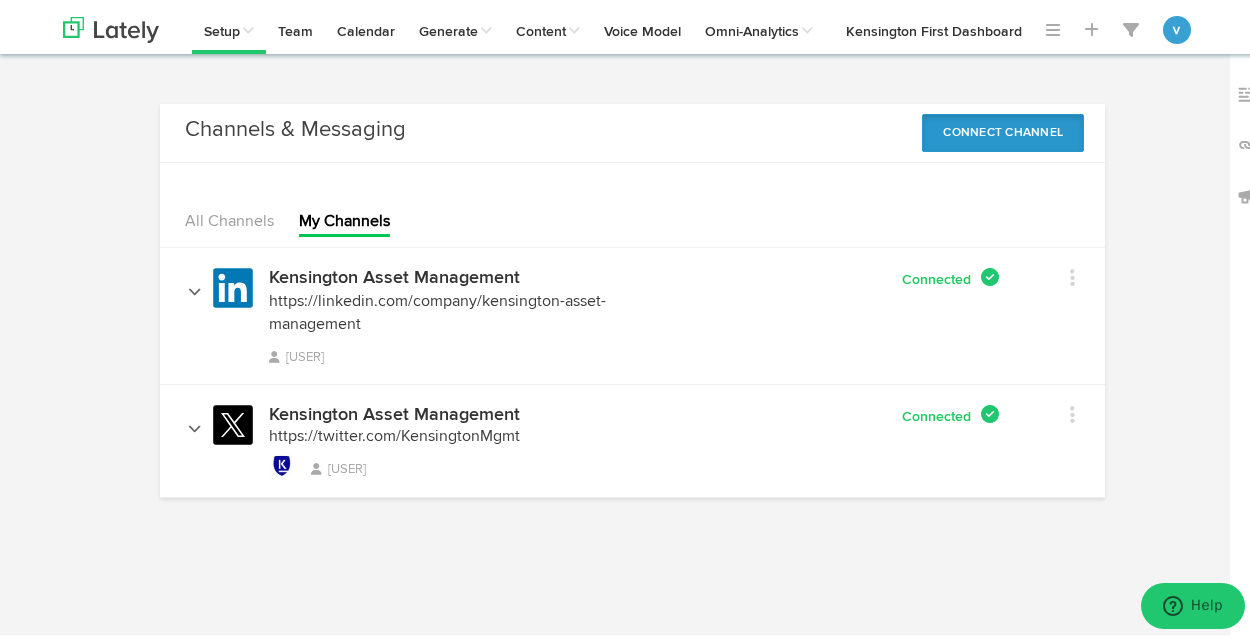 click on "Connect Channel" at bounding box center (1003, 129) 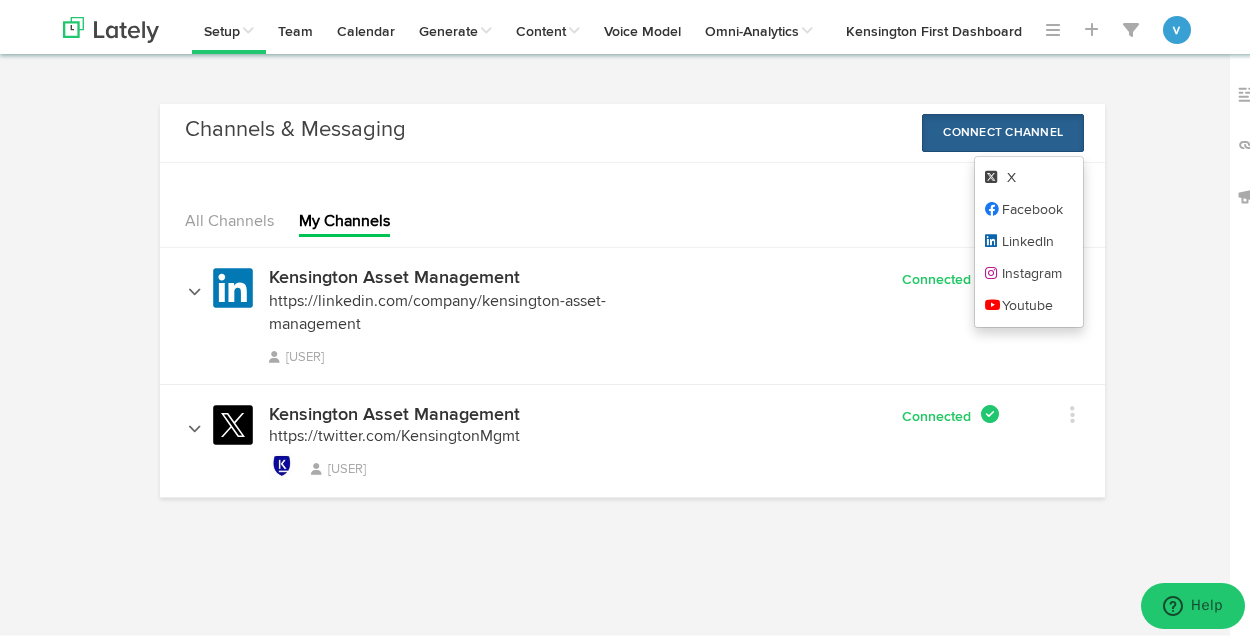 click on "All Channels
My Channels" at bounding box center [632, 201] 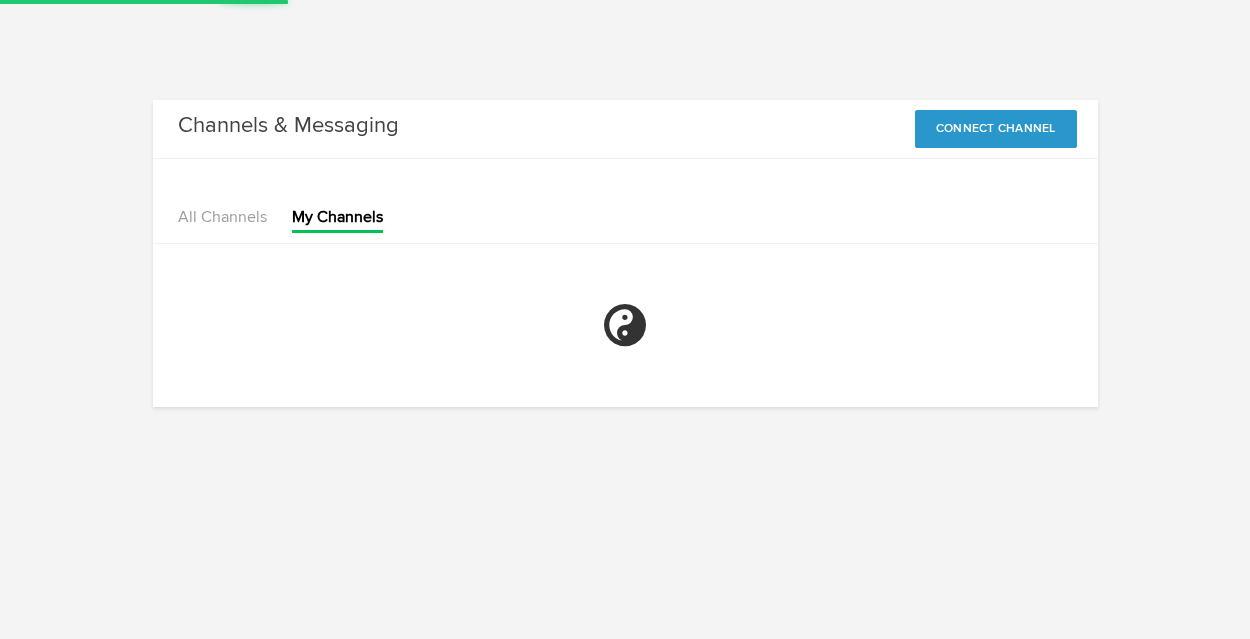 scroll, scrollTop: 0, scrollLeft: 0, axis: both 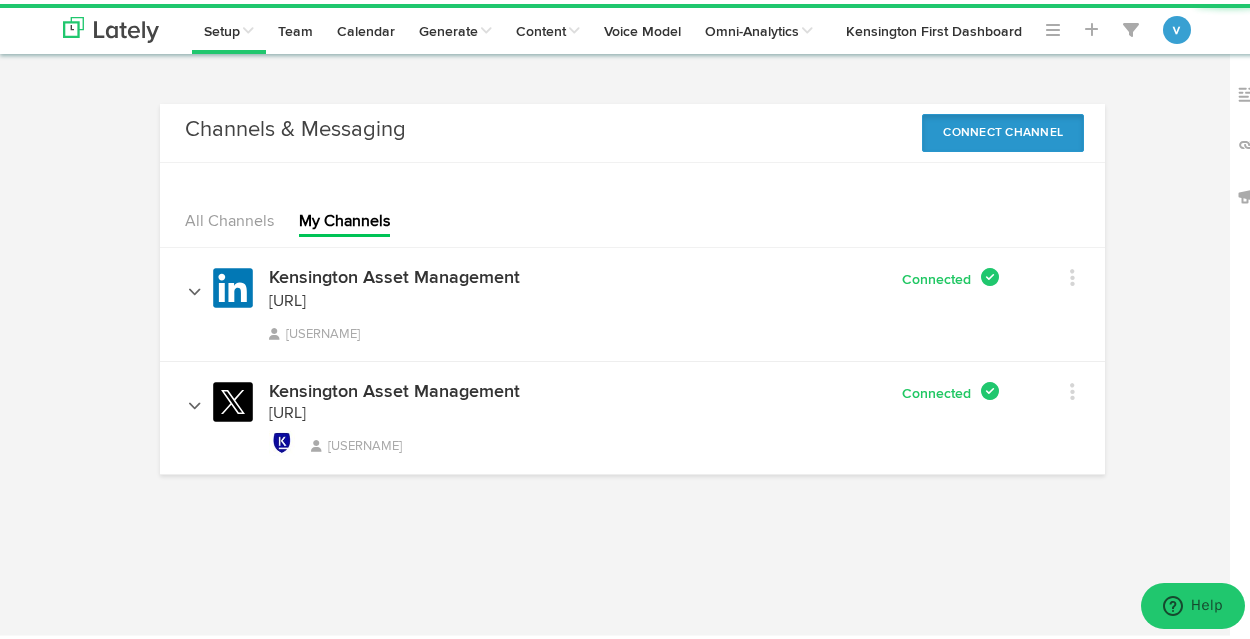 click on "Connect Channel" at bounding box center (1003, 129) 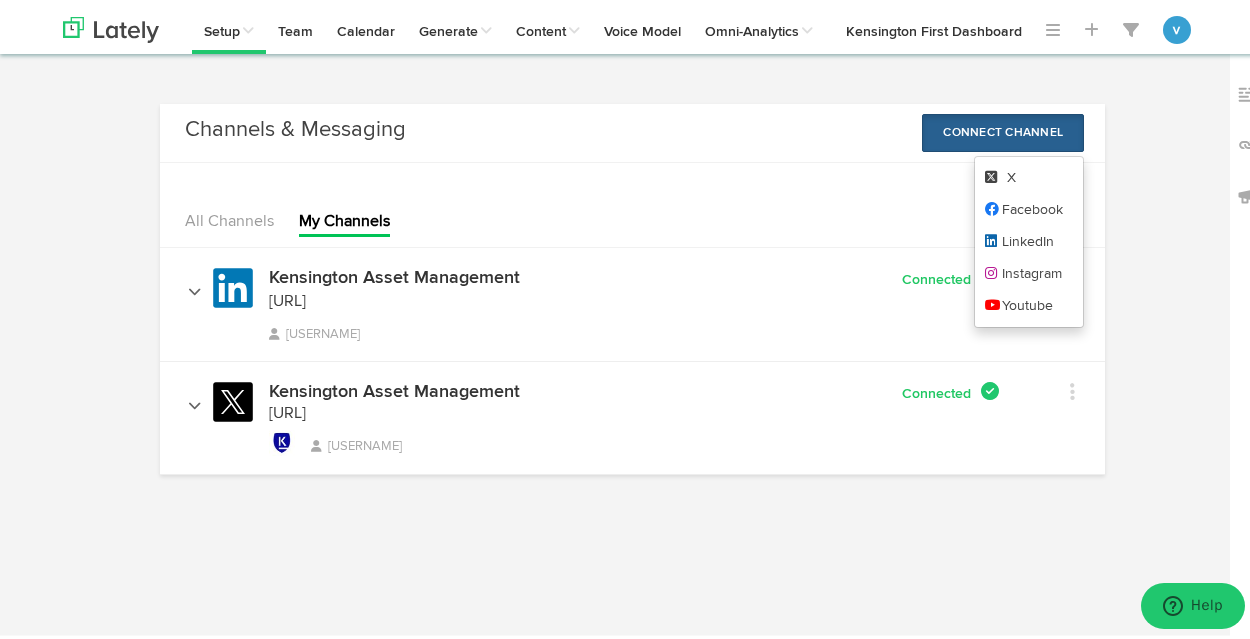 click on "Channels & Messaging
No message
Connect Channel
X
Facebook
LinkedIn
Instagram
Youtube" at bounding box center [637, 129] 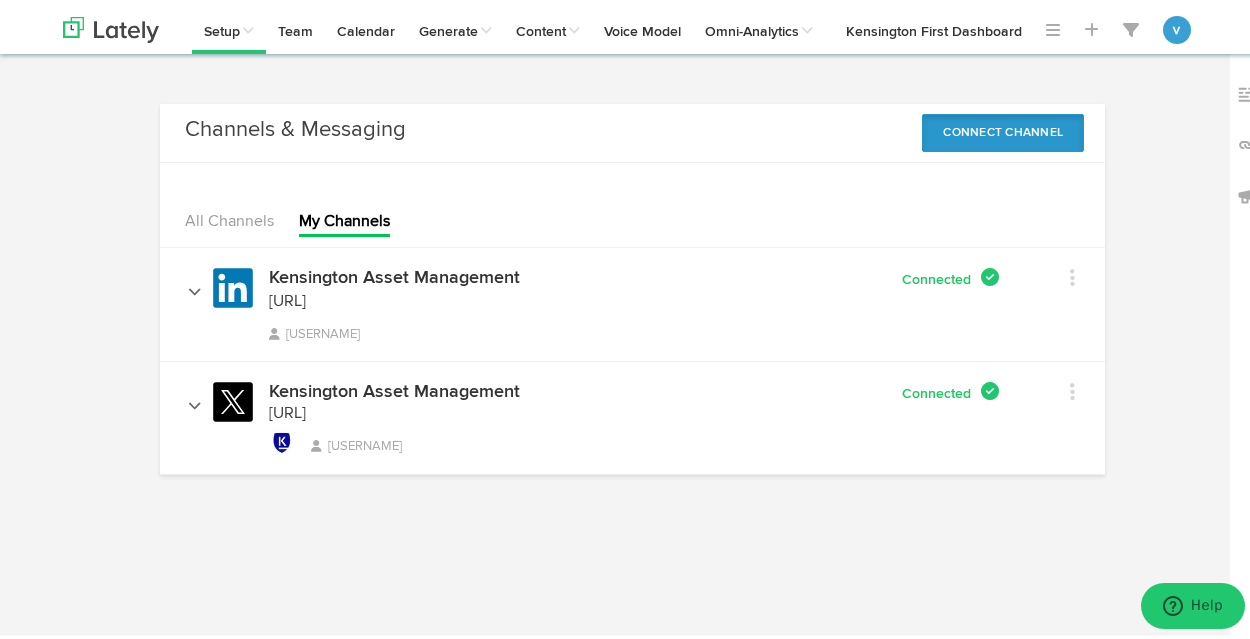 click on "Connect Channel" at bounding box center (1003, 129) 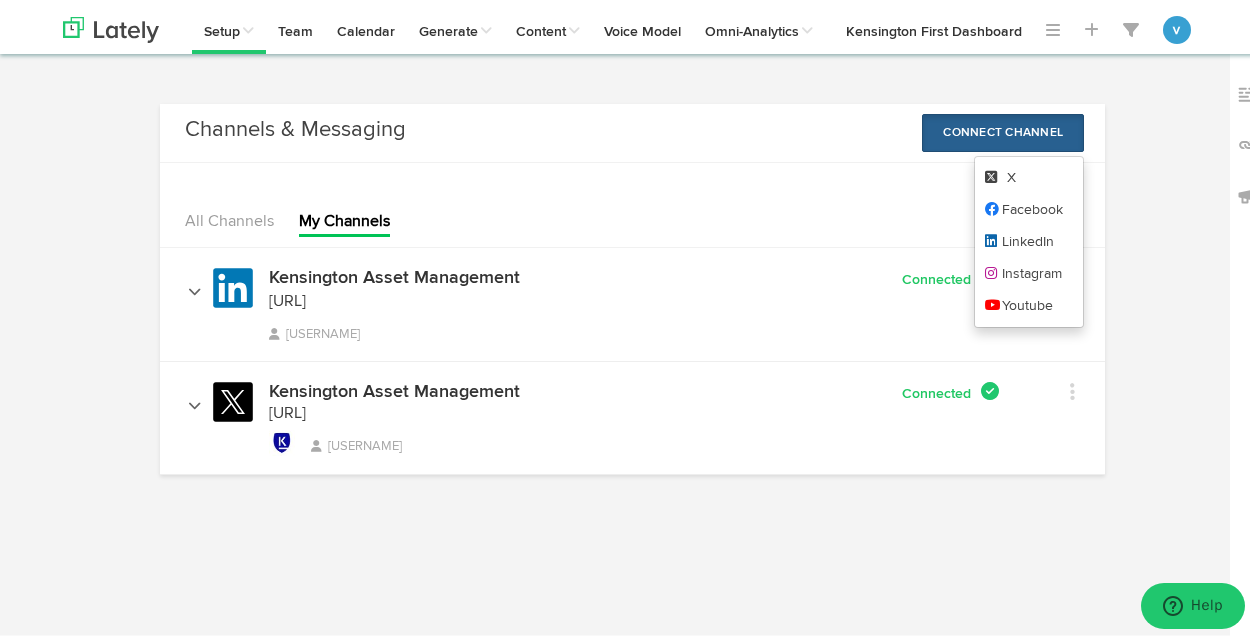 click on "All Channels
My Channels" at bounding box center [632, 201] 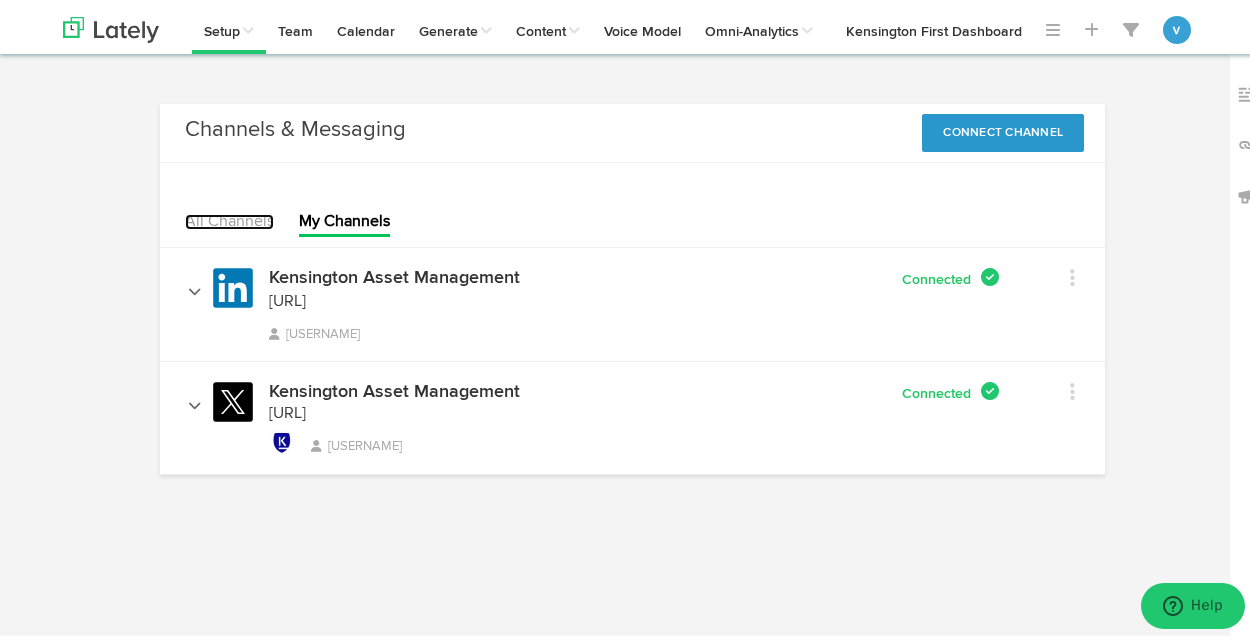 click on "All Channels" at bounding box center [229, 218] 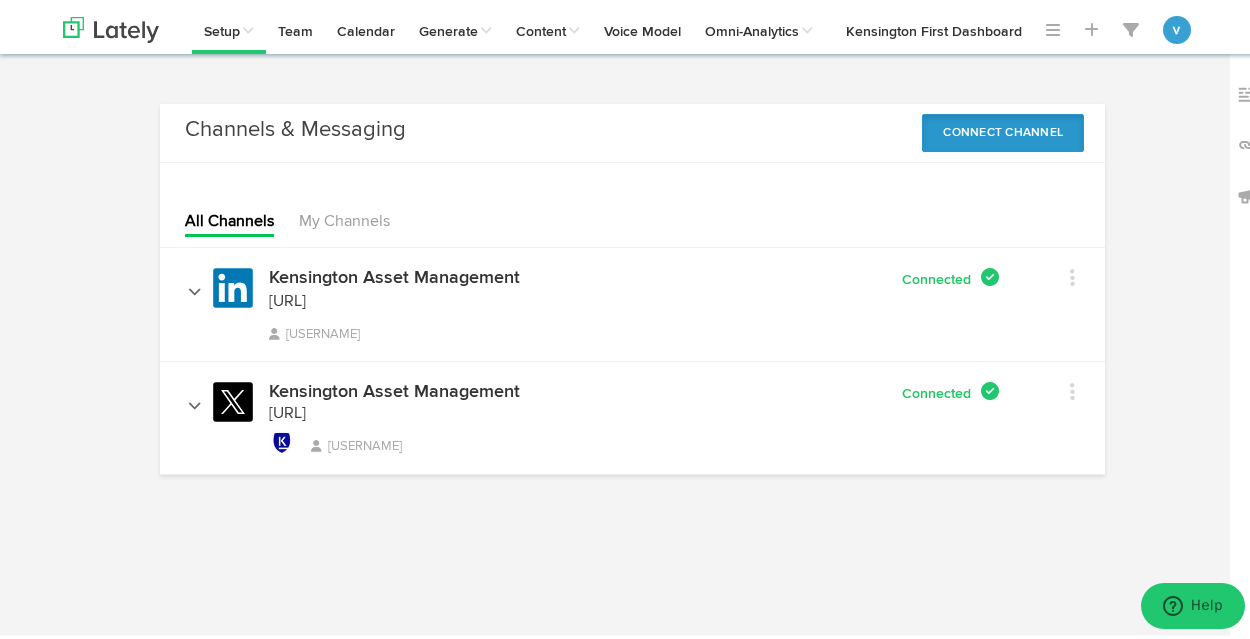 click on "Connect Channel" at bounding box center [1003, 129] 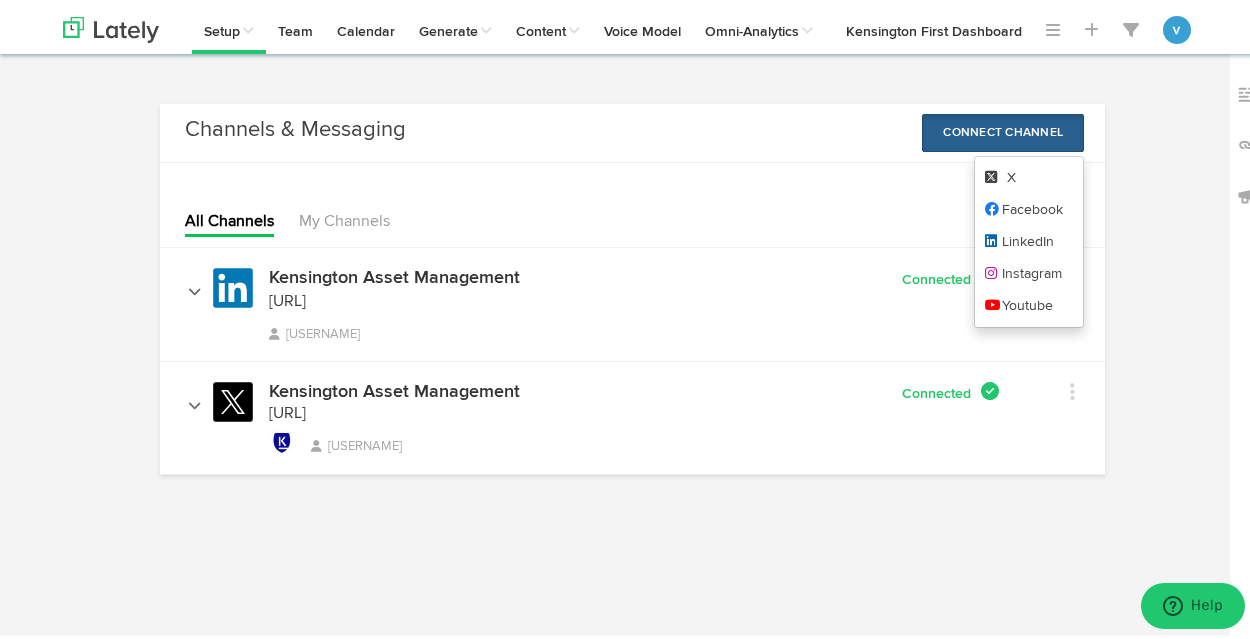 click on "Channels & Messaging
No message
Connect Channel
X
Facebook
LinkedIn
Instagram
Youtube" at bounding box center (632, 129) 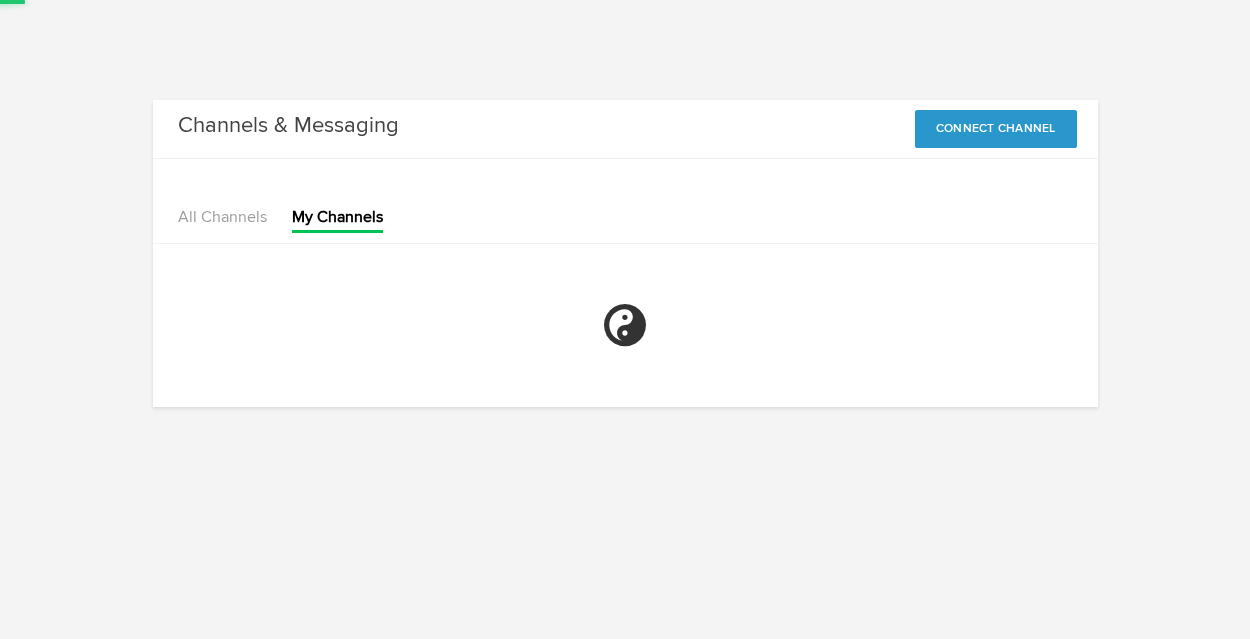 scroll, scrollTop: 0, scrollLeft: 0, axis: both 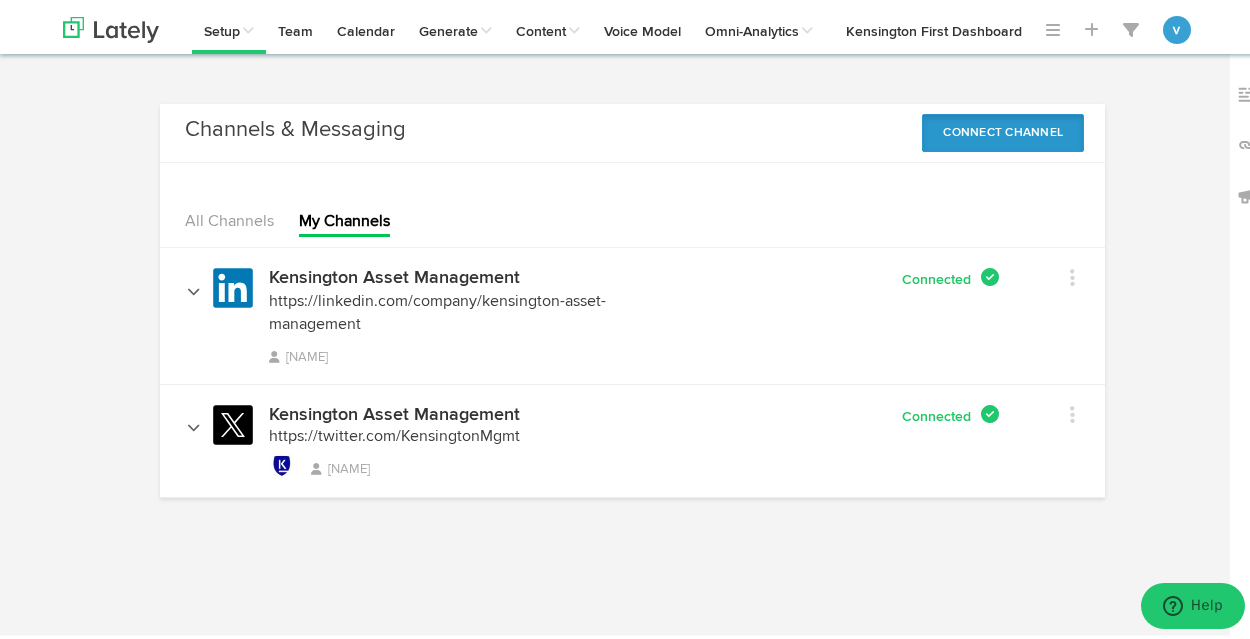 click on "Connect Channel" at bounding box center (1003, 129) 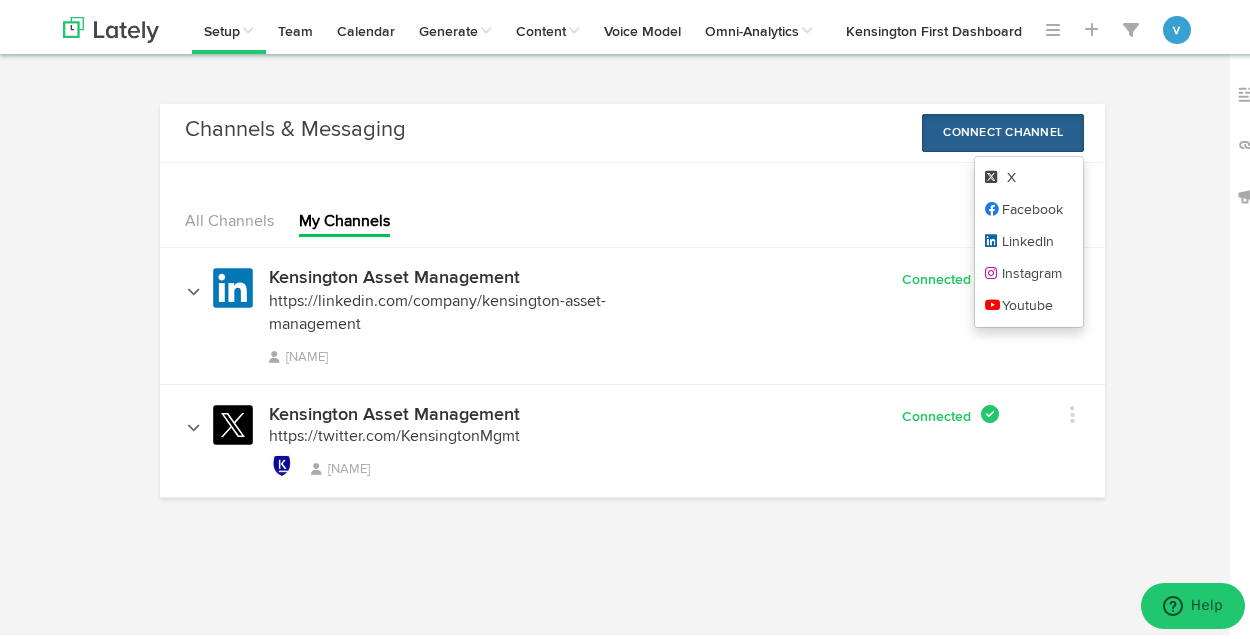 click on "Channels & Messaging
No message
Connect Channel
X
Facebook
LinkedIn
Instagram
Youtube" at bounding box center (637, 129) 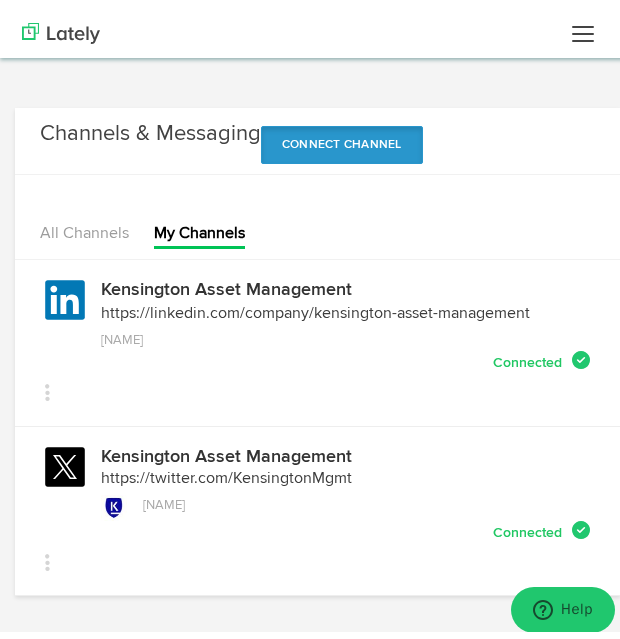 click on "Connect Channel" at bounding box center [342, 137] 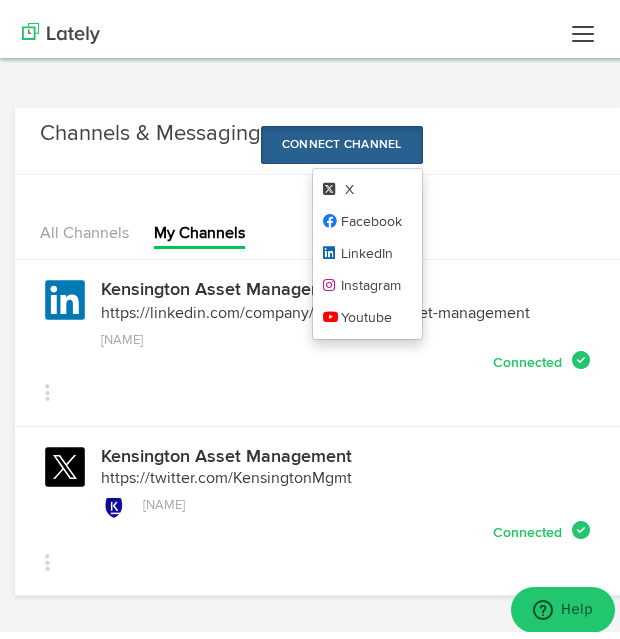 click on "Channels & Messaging
No message
Connect Channel
X
Facebook
LinkedIn
Instagram
Youtube" at bounding box center (322, 133) 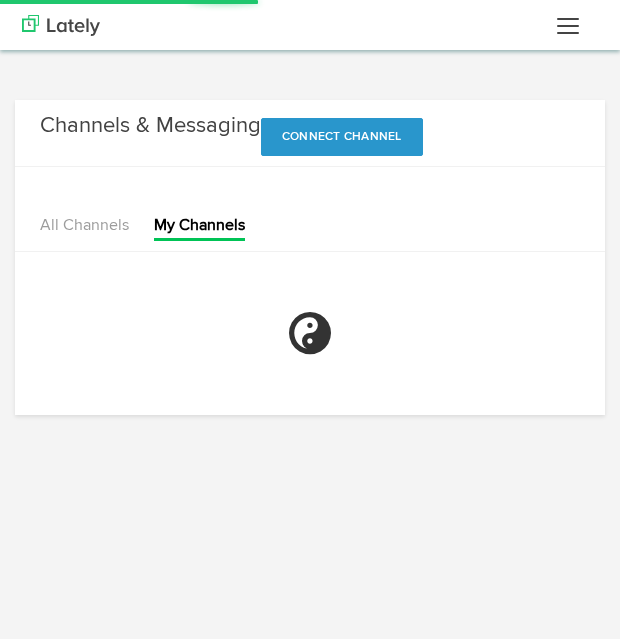 scroll, scrollTop: 0, scrollLeft: 0, axis: both 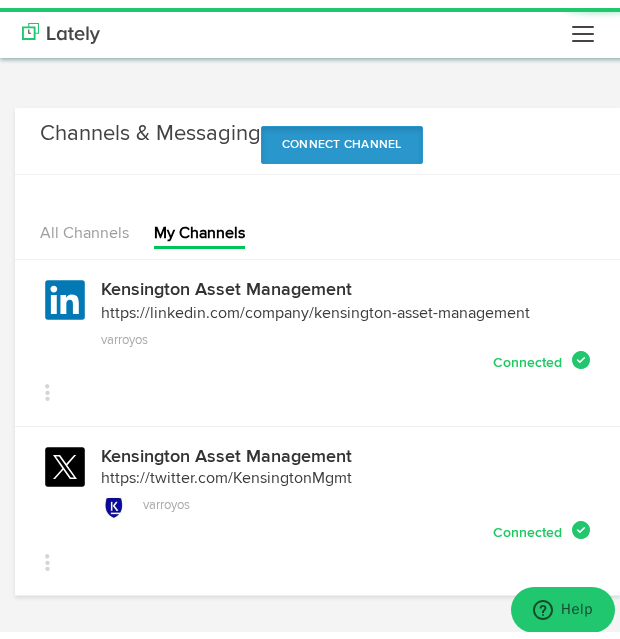 click on "Connect Channel" at bounding box center (342, 137) 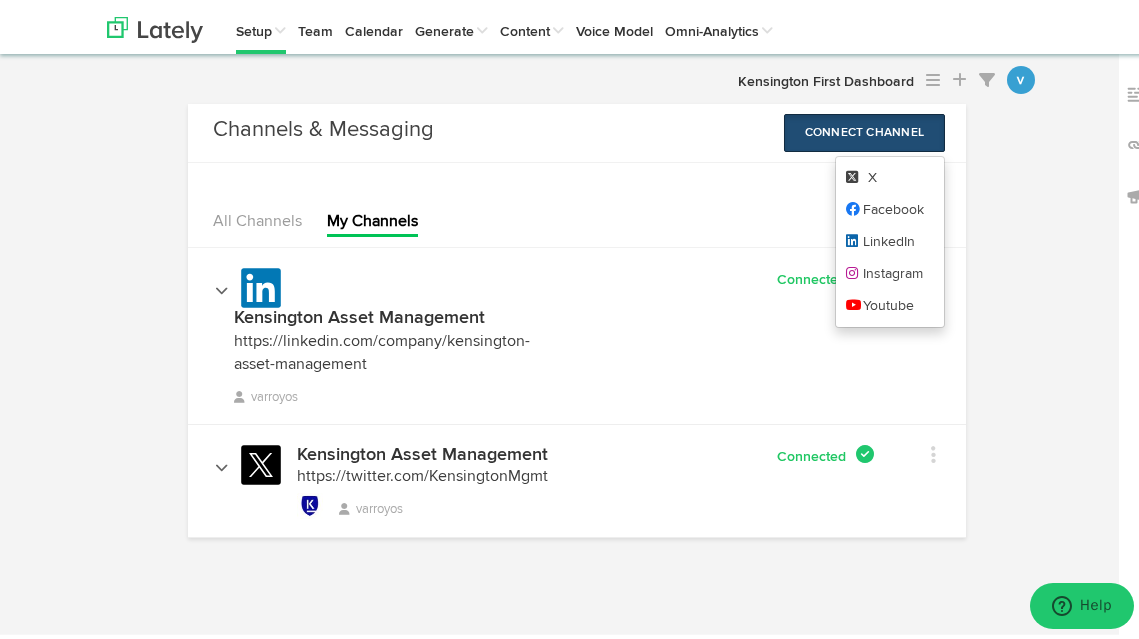 type 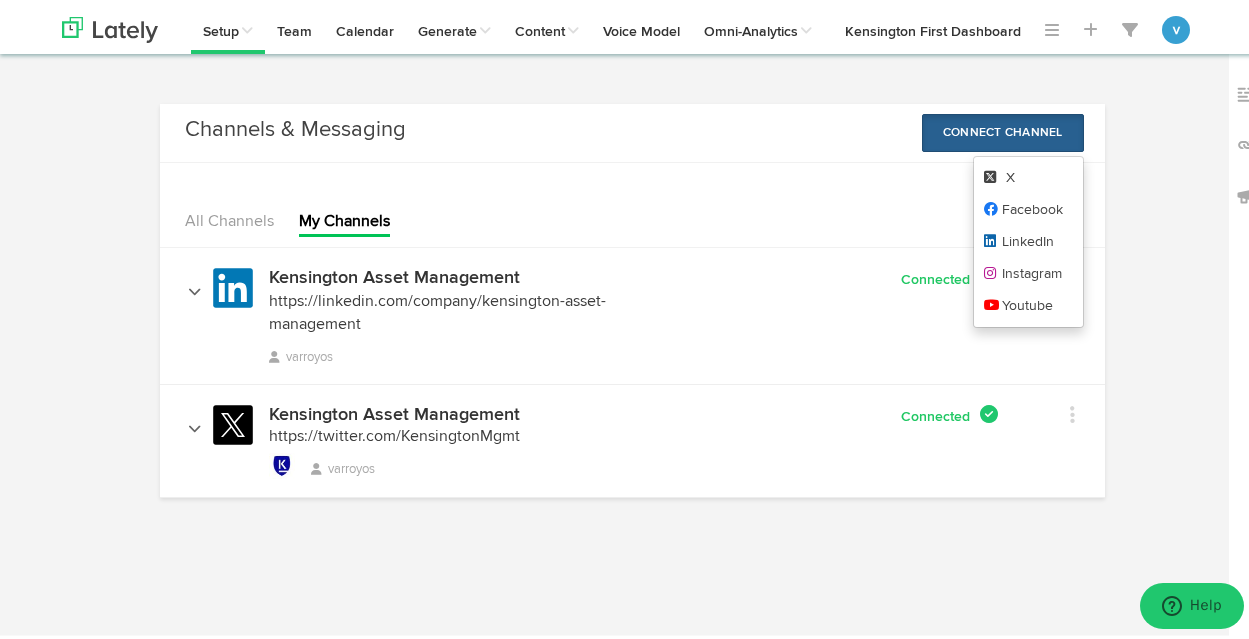 click on "Channels
Create
Generate
Pipeline
Team
Basic Analytics (limited on mobile)
Dashboard List
Account Settings
Subscription
Sign Out
Setup
Key Messaging
Channels & Messaging
Style Guide
Campaign Tags
Shortlink Library
RSS Feeds
UTM Tracking Codes
Competitive Keywords
Team
Calendar
Generate
Generate from Audio/Video
Generate from Text" at bounding box center (632, 25) 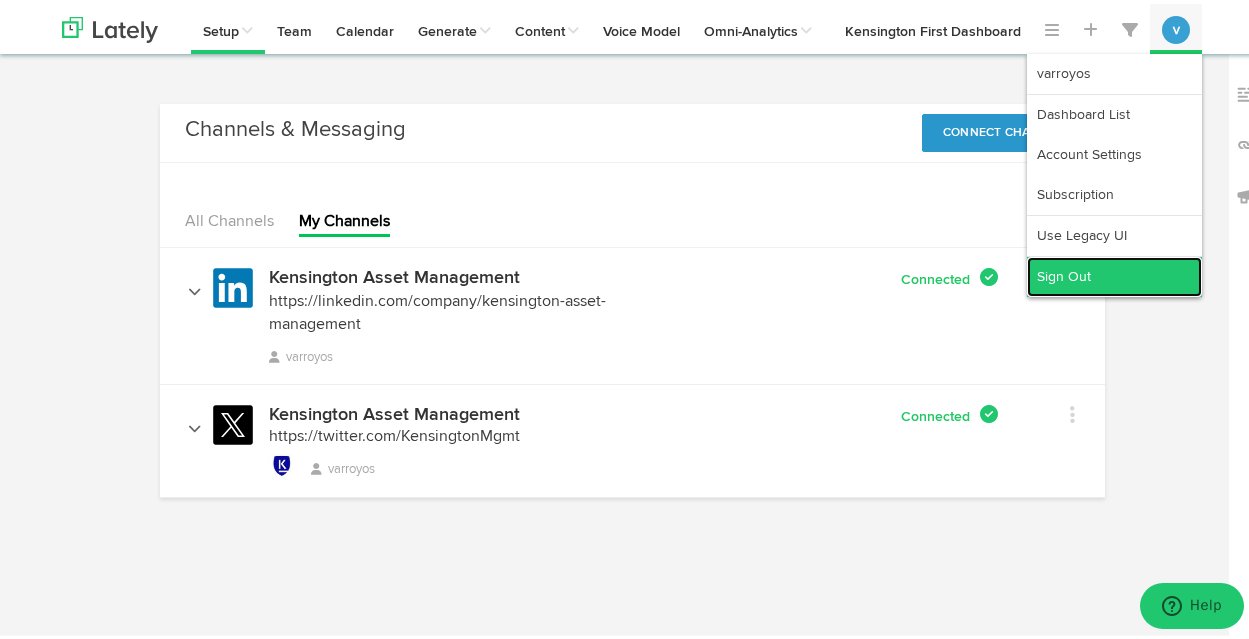 click on "Sign Out" at bounding box center (1114, 273) 